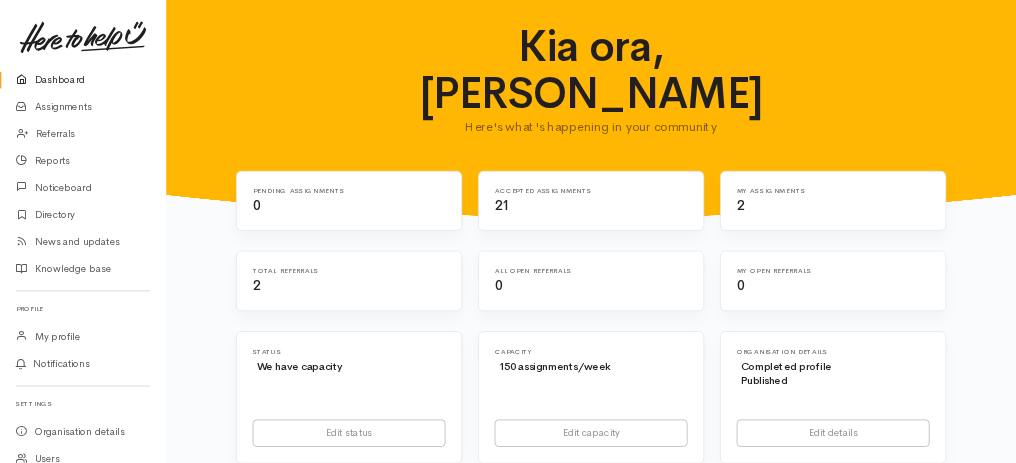 scroll, scrollTop: 0, scrollLeft: 0, axis: both 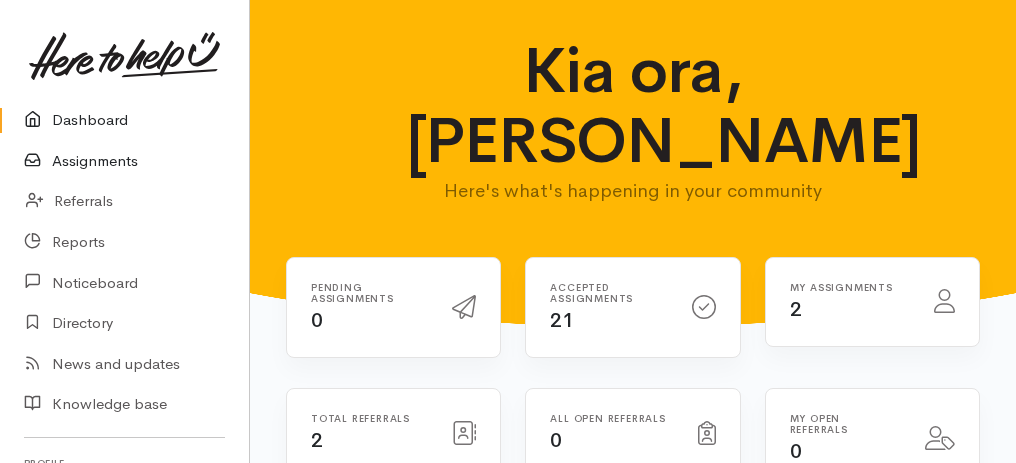 click on "Assignments" 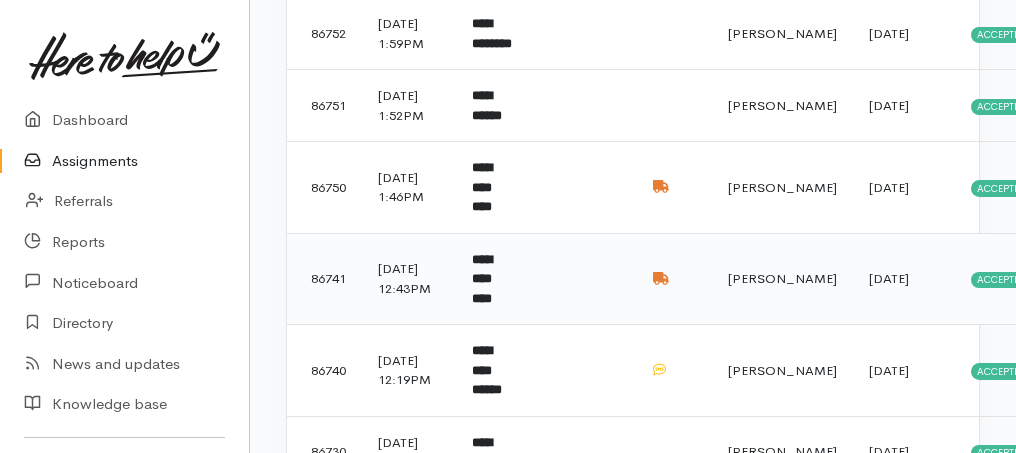 scroll, scrollTop: 466, scrollLeft: 0, axis: vertical 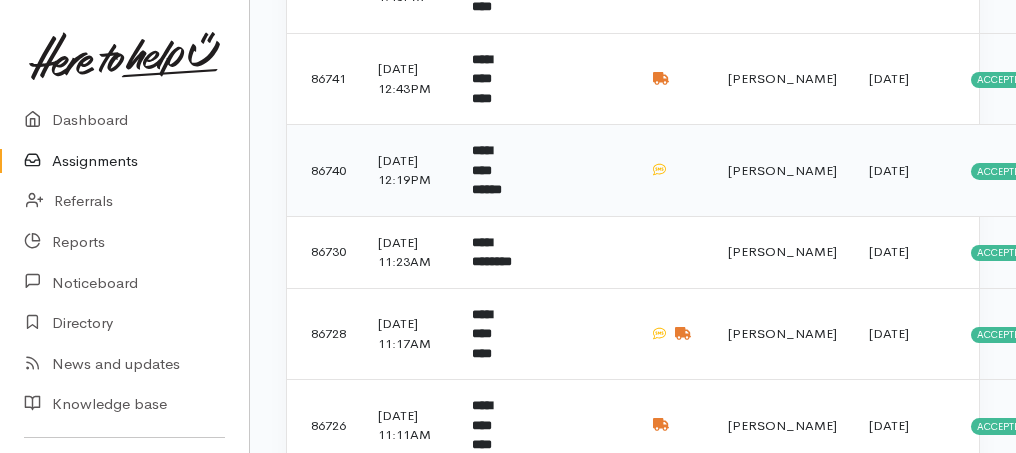click on "**********" at bounding box center (487, 170) 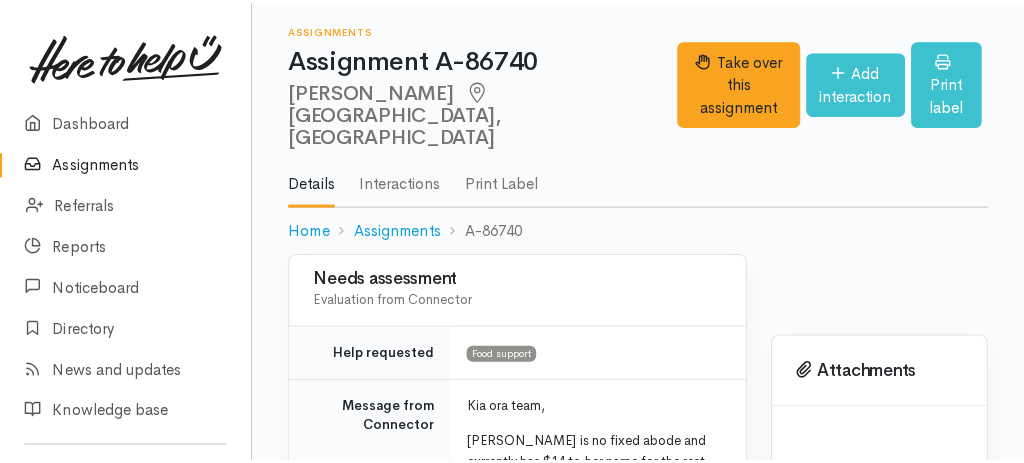 scroll, scrollTop: 0, scrollLeft: 0, axis: both 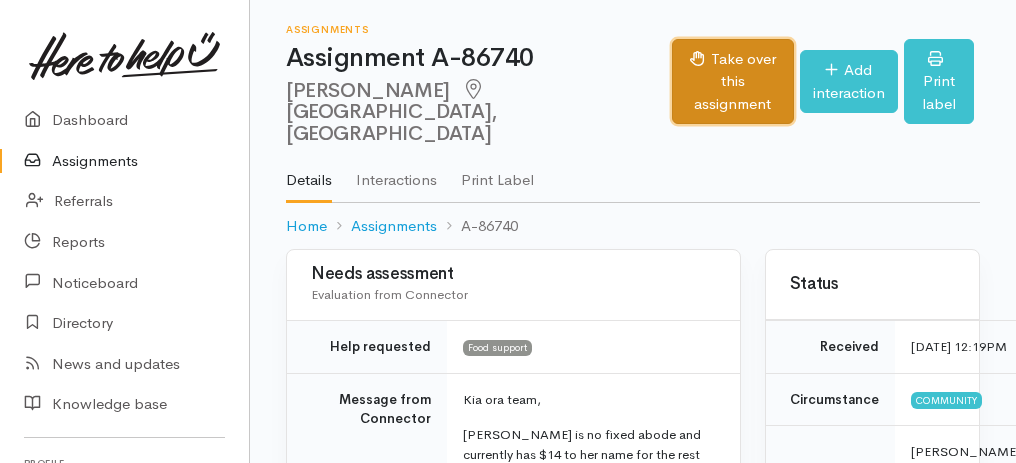 click on "Take over this assignment" at bounding box center (732, 82) 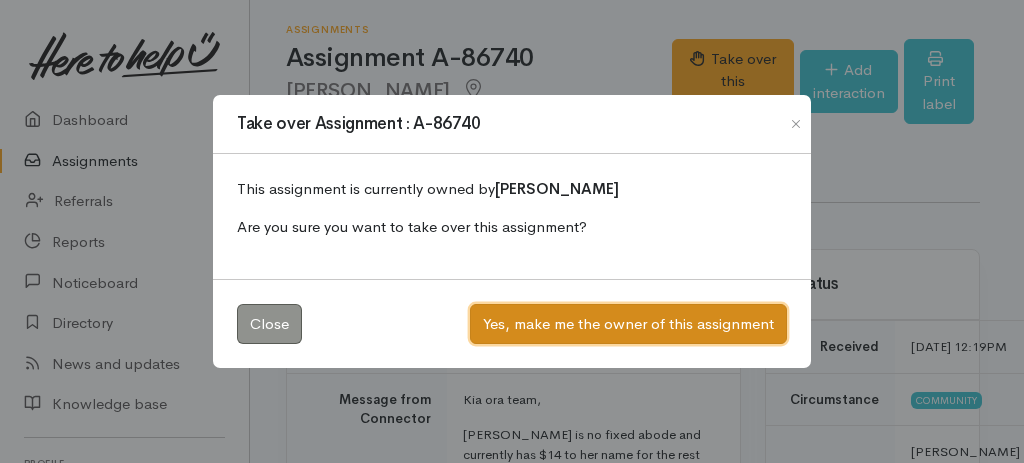 click on "Yes, make me the owner of this assignment" at bounding box center (628, 324) 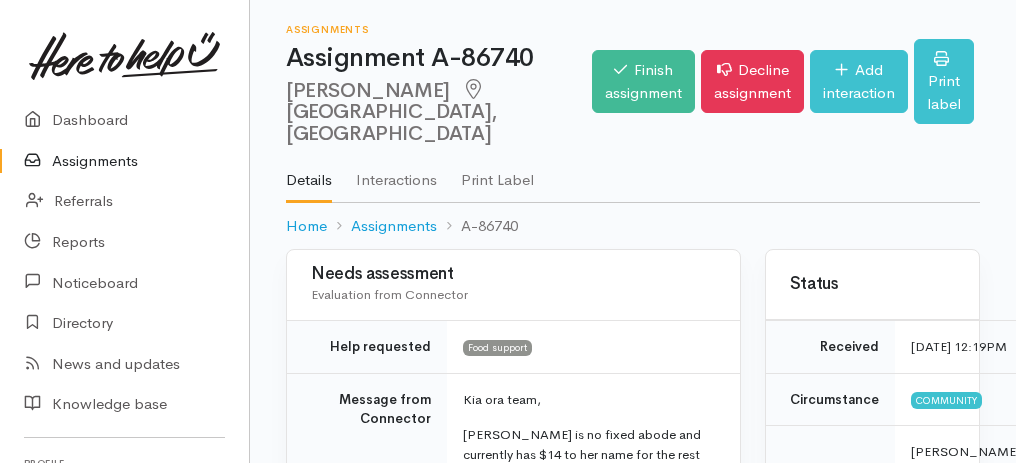 scroll, scrollTop: 0, scrollLeft: 0, axis: both 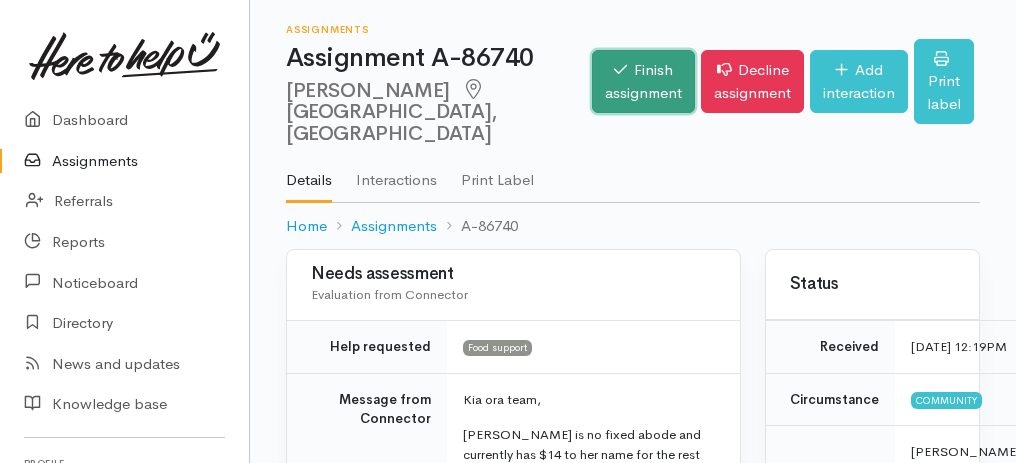click on "Finish assignment" at bounding box center [643, 81] 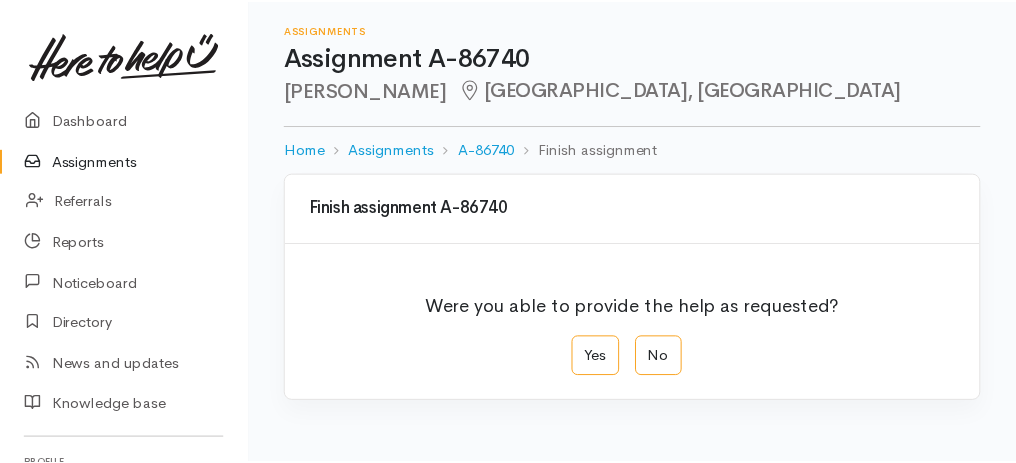scroll, scrollTop: 0, scrollLeft: 0, axis: both 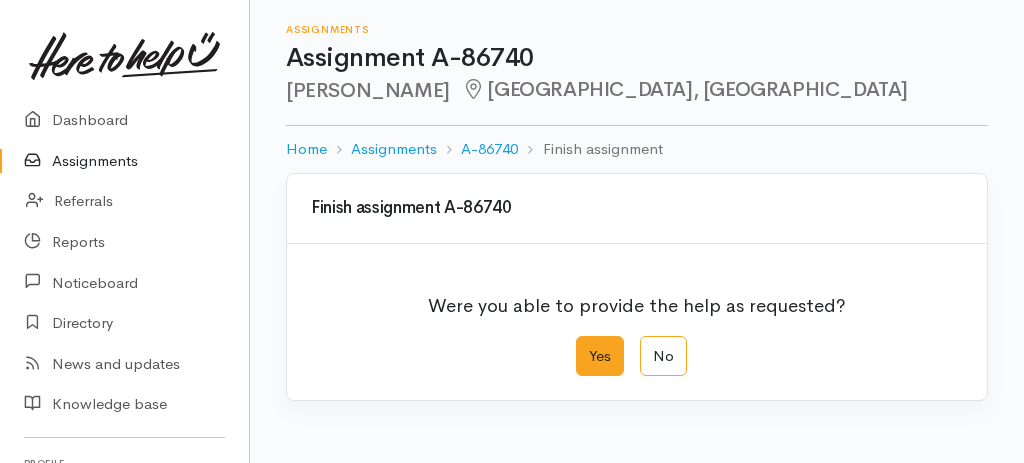 click on "Yes" at bounding box center (600, 356) 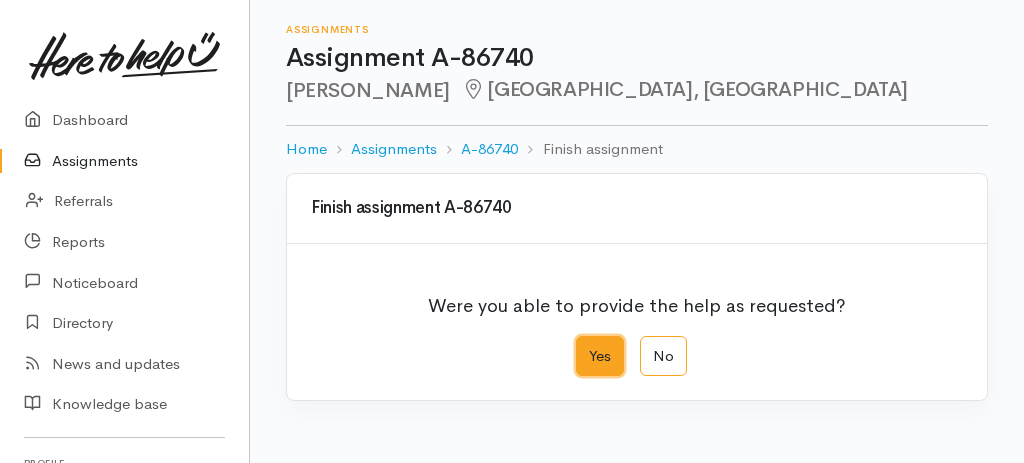 click on "Yes" at bounding box center (582, 342) 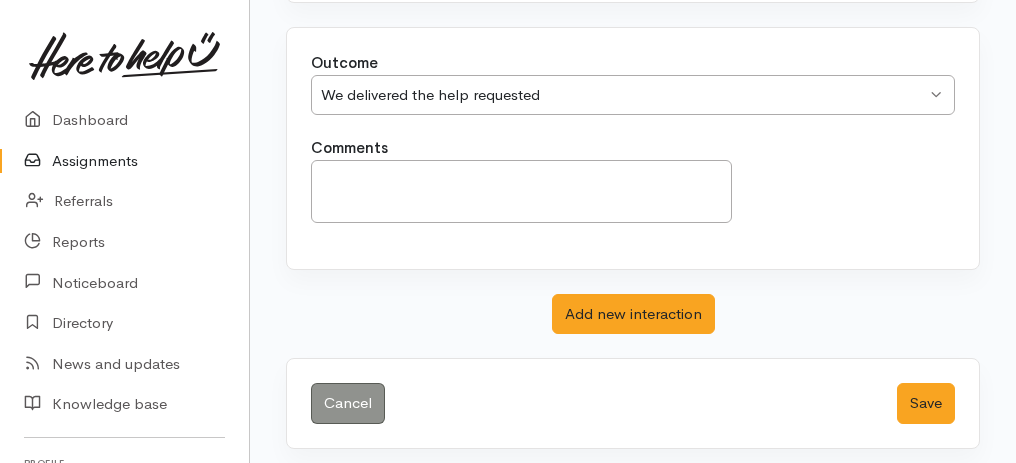 scroll, scrollTop: 398, scrollLeft: 0, axis: vertical 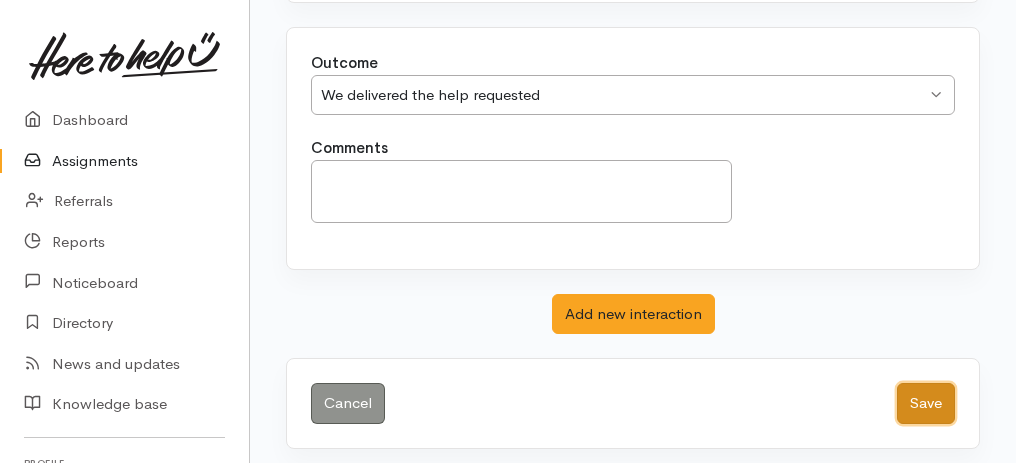 click on "Save" at bounding box center [926, 403] 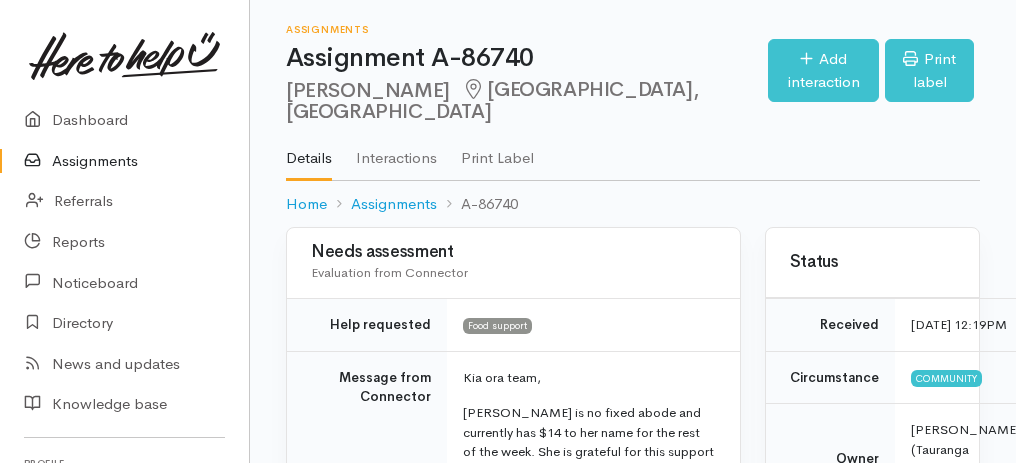 scroll, scrollTop: 0, scrollLeft: 0, axis: both 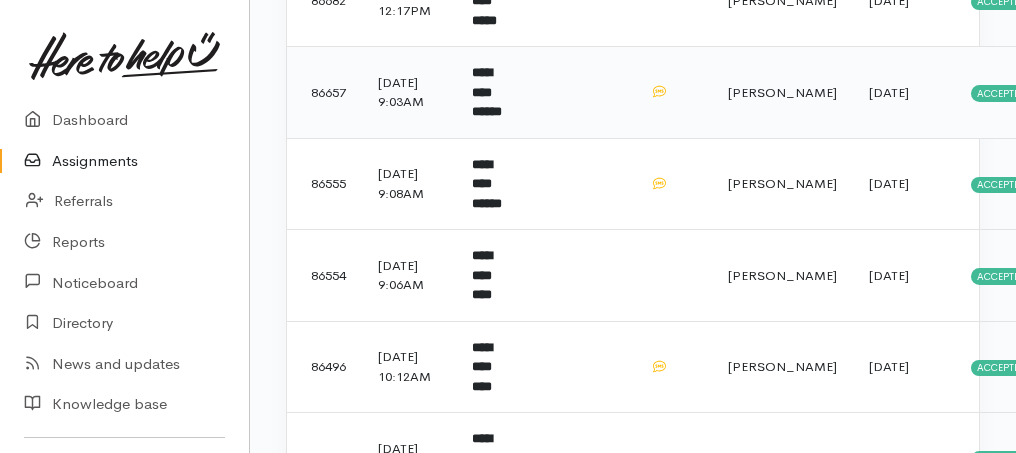 click on "**********" at bounding box center [493, 93] 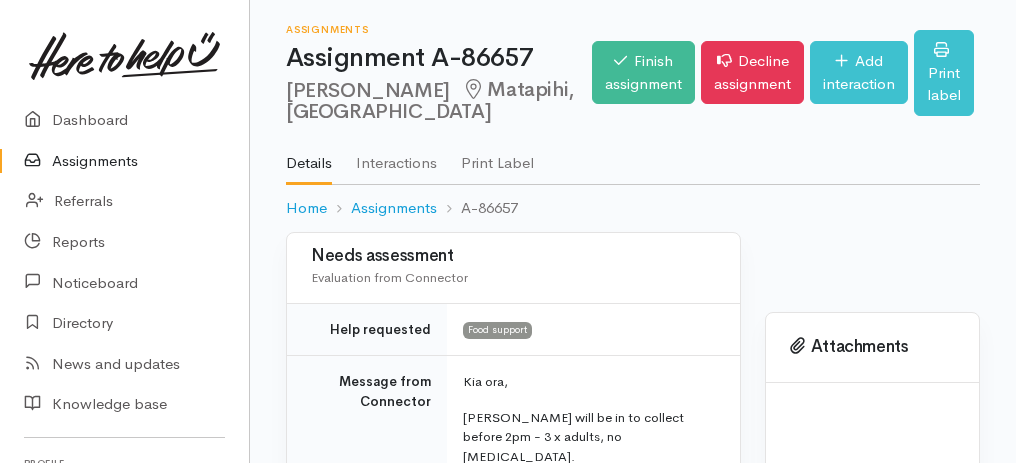 scroll, scrollTop: 0, scrollLeft: 0, axis: both 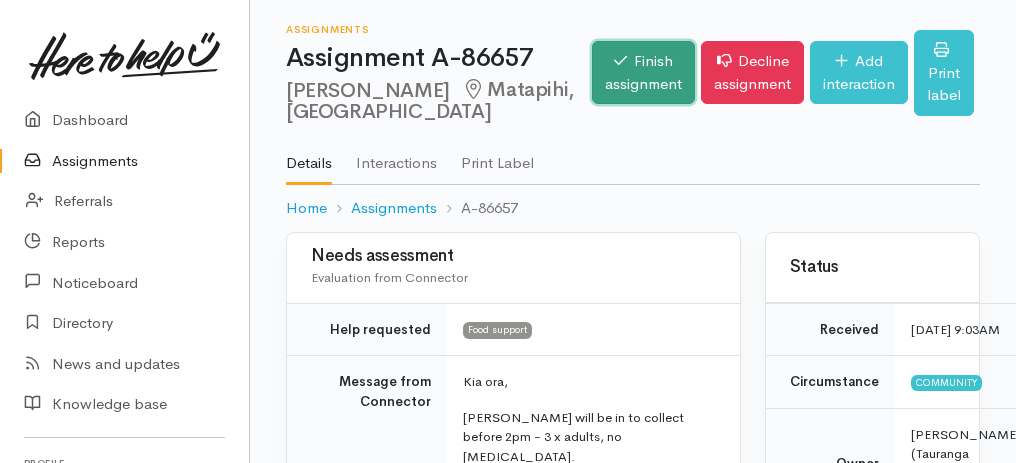 click on "Finish assignment" at bounding box center (643, 72) 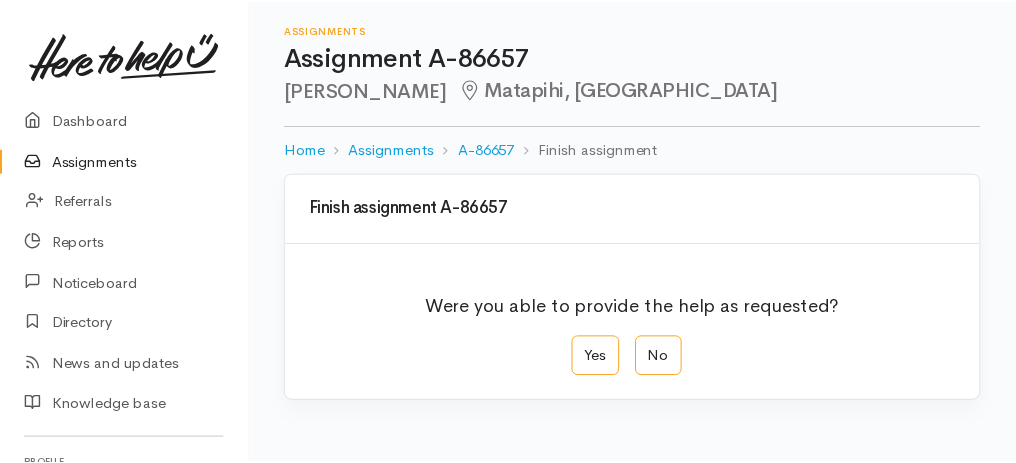 scroll, scrollTop: 0, scrollLeft: 0, axis: both 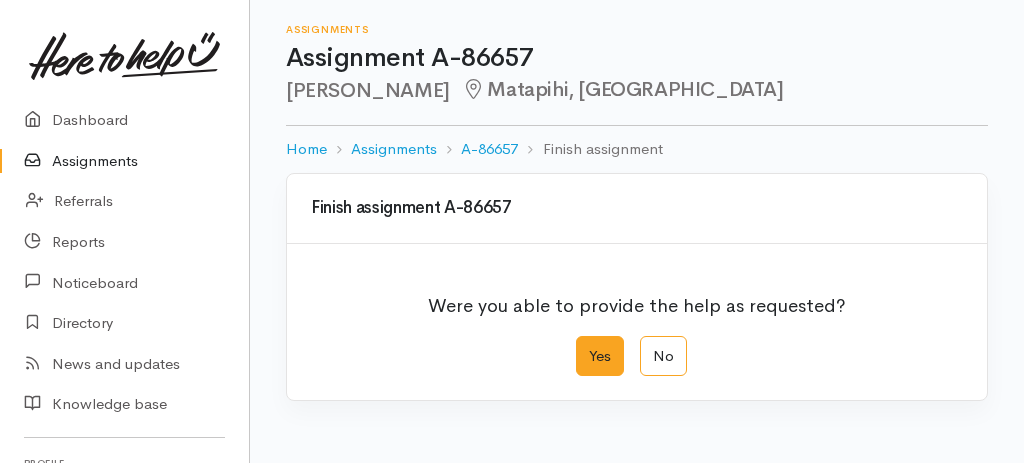 click on "Yes" at bounding box center (600, 356) 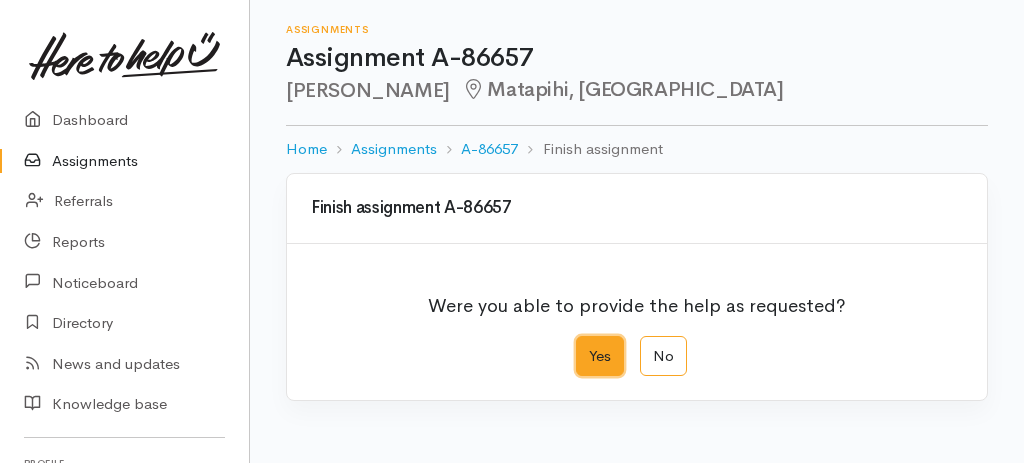 click on "Yes" at bounding box center [582, 342] 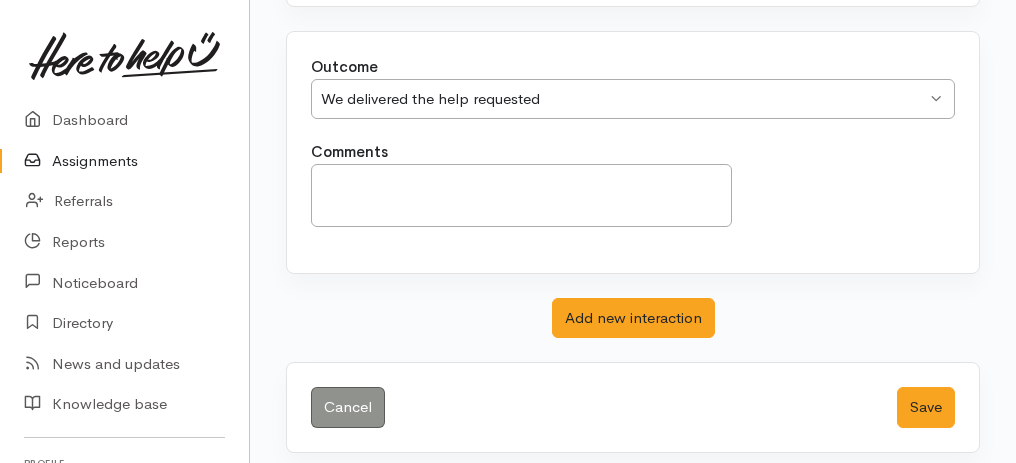 scroll, scrollTop: 398, scrollLeft: 0, axis: vertical 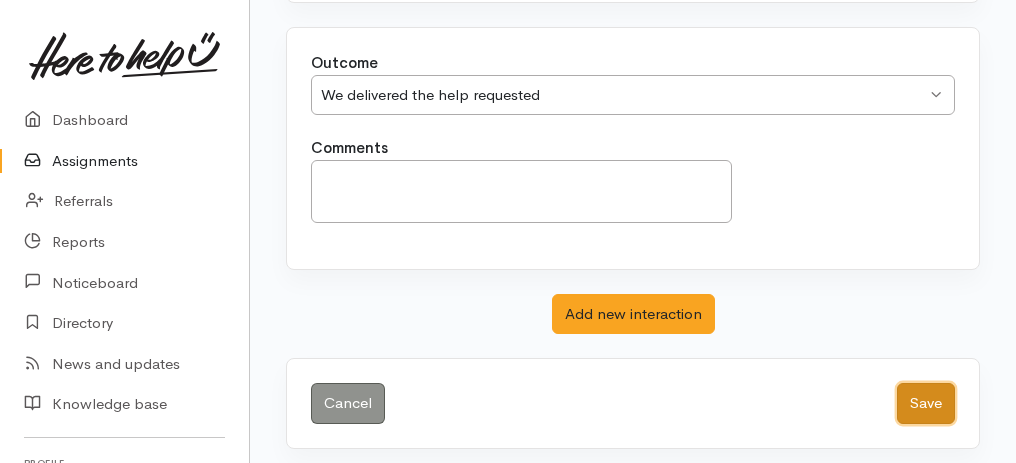 click on "Save" at bounding box center [926, 403] 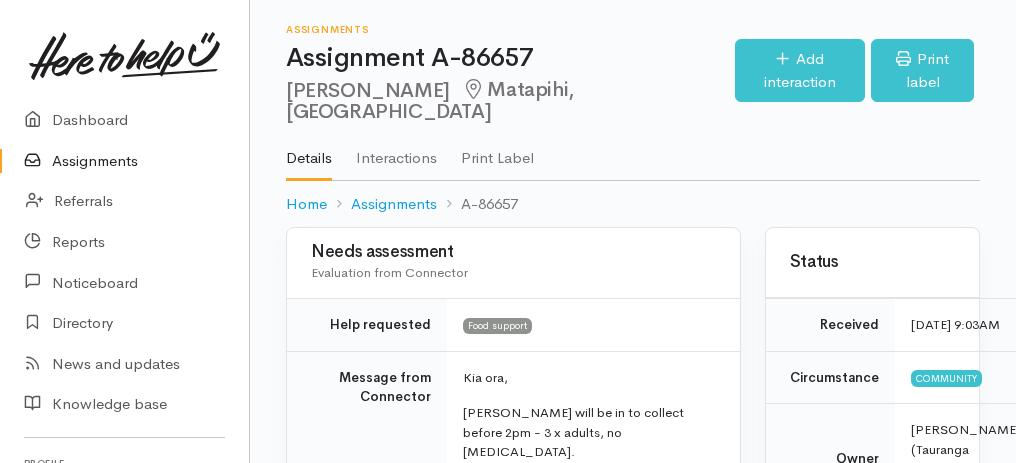scroll, scrollTop: 0, scrollLeft: 0, axis: both 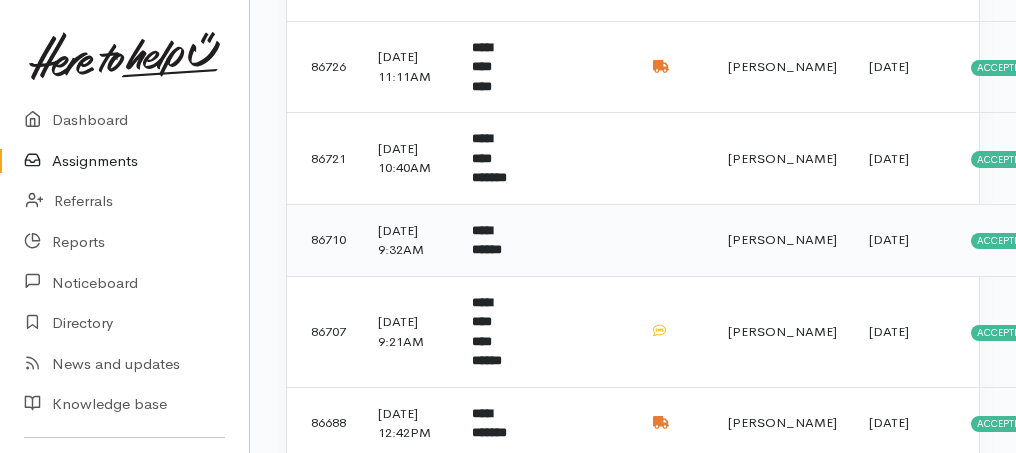 click on "**********" at bounding box center (493, 240) 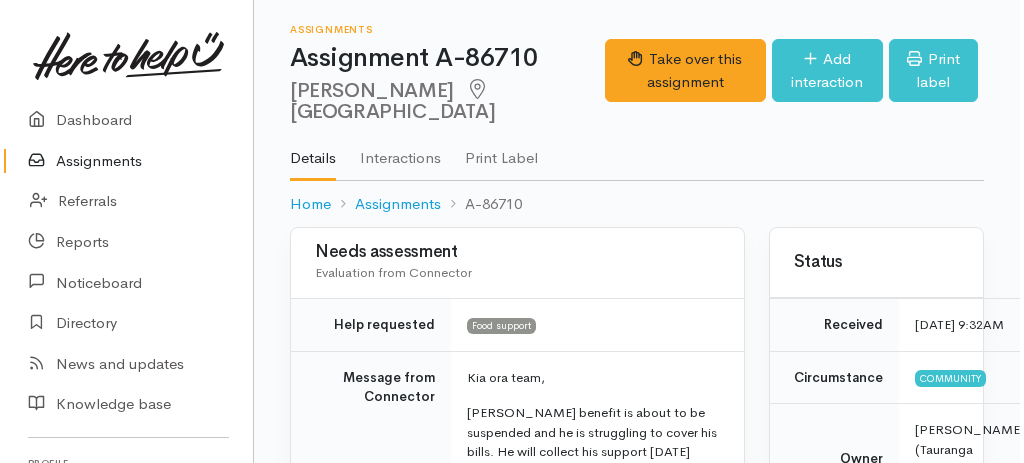 scroll, scrollTop: 0, scrollLeft: 0, axis: both 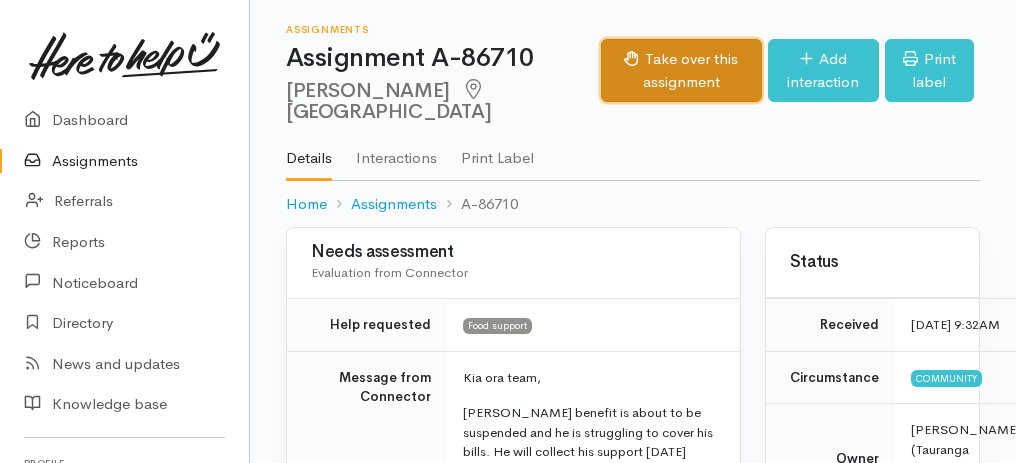 click on "Take over this assignment" at bounding box center (681, 70) 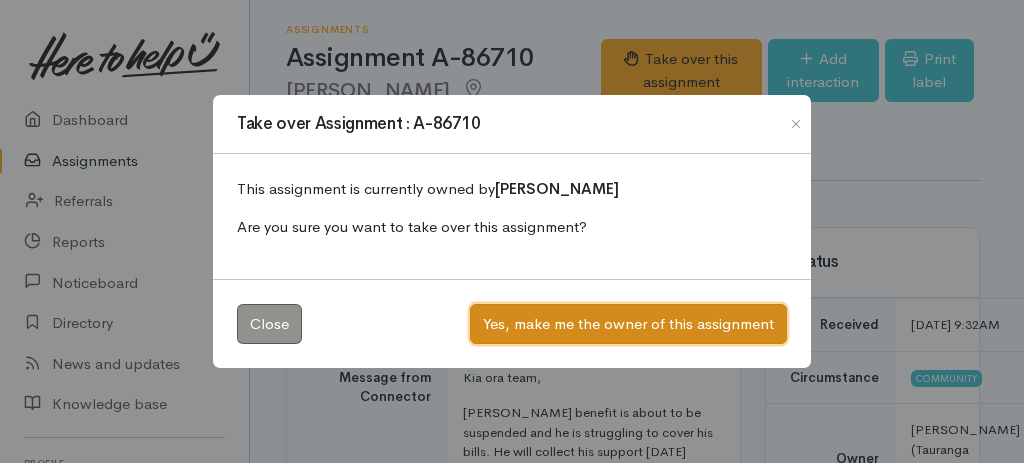 click on "Yes, make me the owner of this assignment" at bounding box center [628, 324] 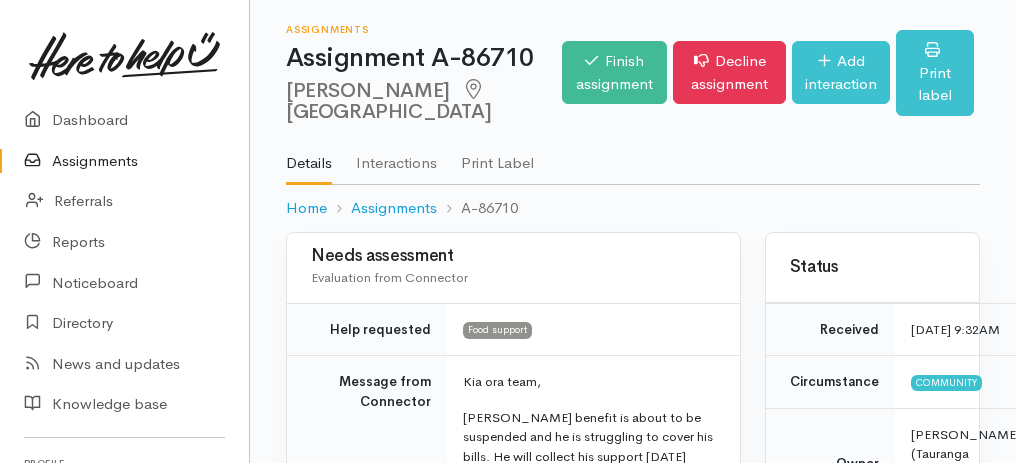 scroll, scrollTop: 0, scrollLeft: 0, axis: both 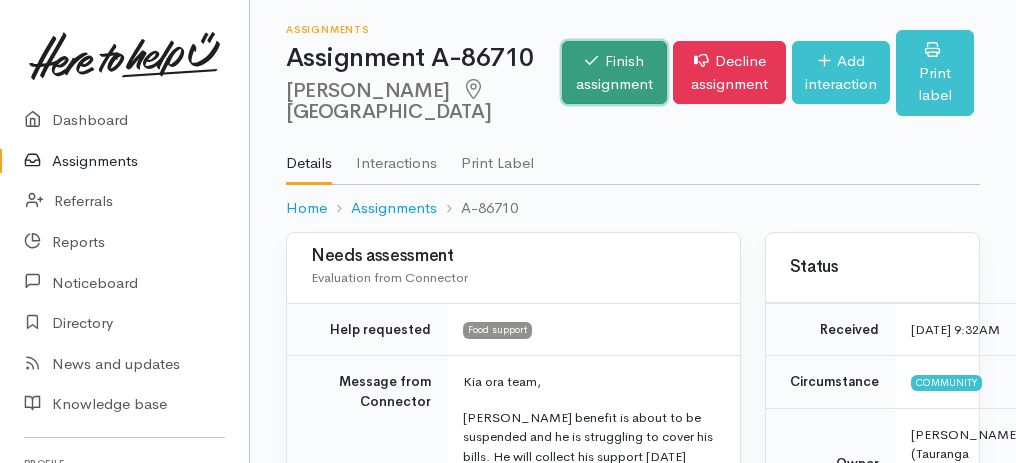 click on "Finish assignment" at bounding box center (614, 72) 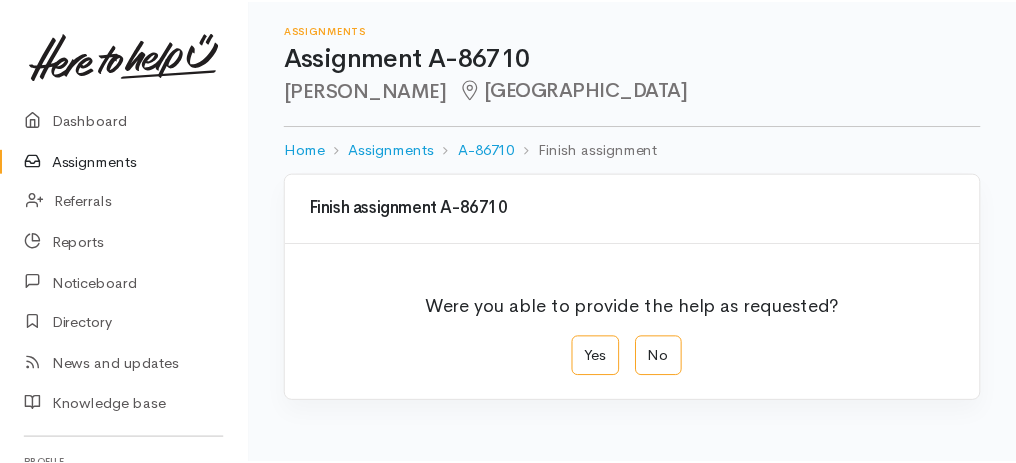 scroll, scrollTop: 0, scrollLeft: 0, axis: both 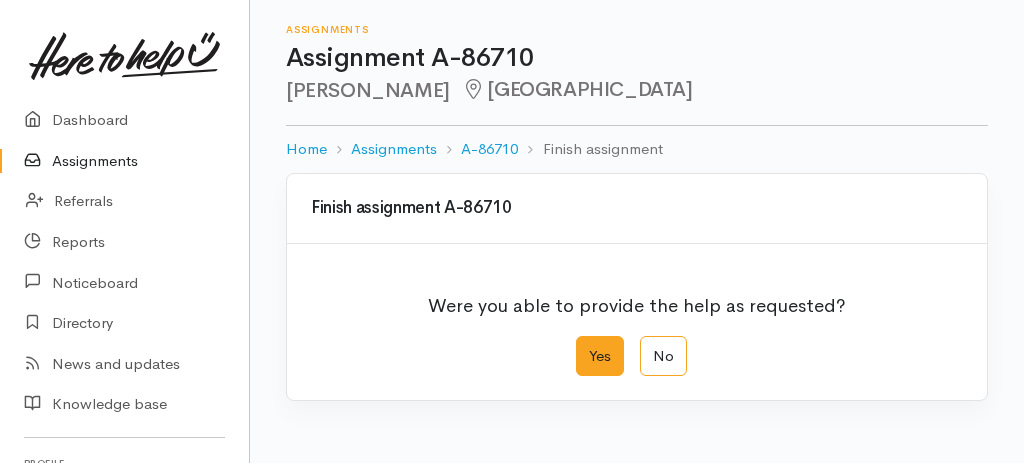 click on "Yes" at bounding box center [600, 356] 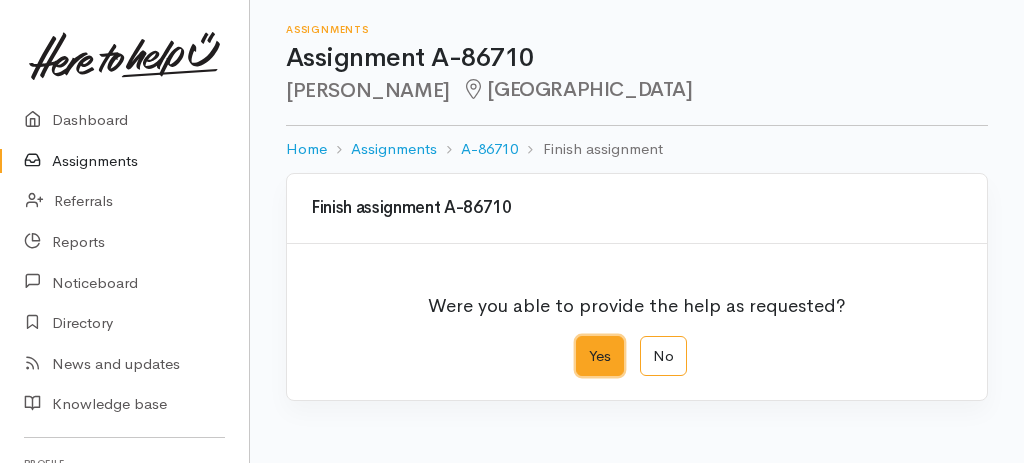 click on "Yes" at bounding box center (582, 342) 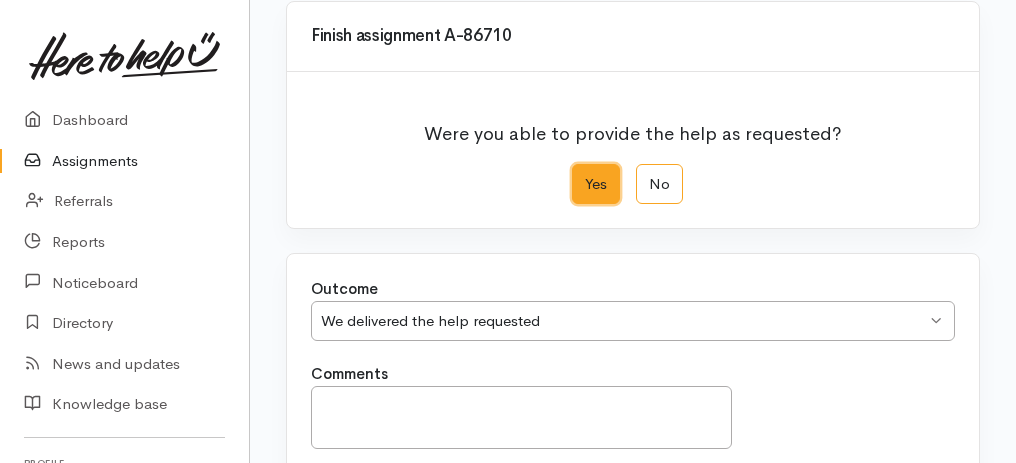 scroll, scrollTop: 333, scrollLeft: 0, axis: vertical 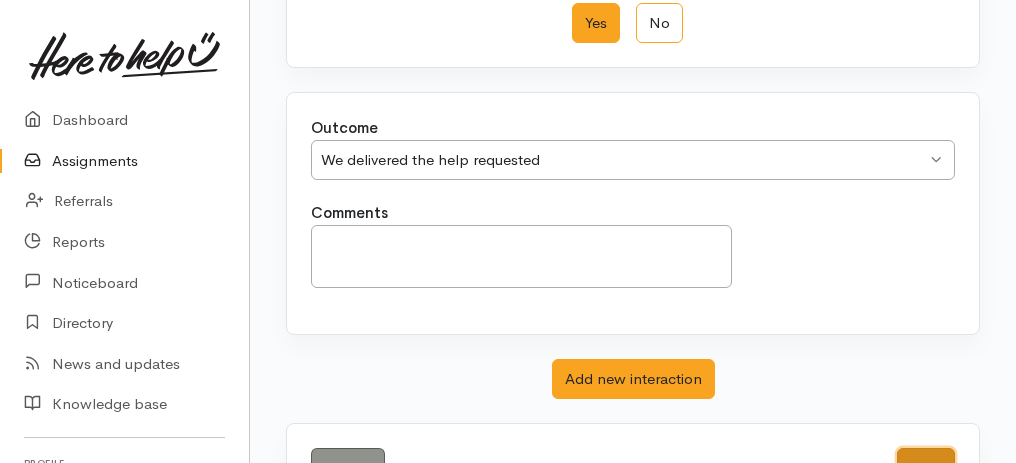 click on "Save" at bounding box center [926, 468] 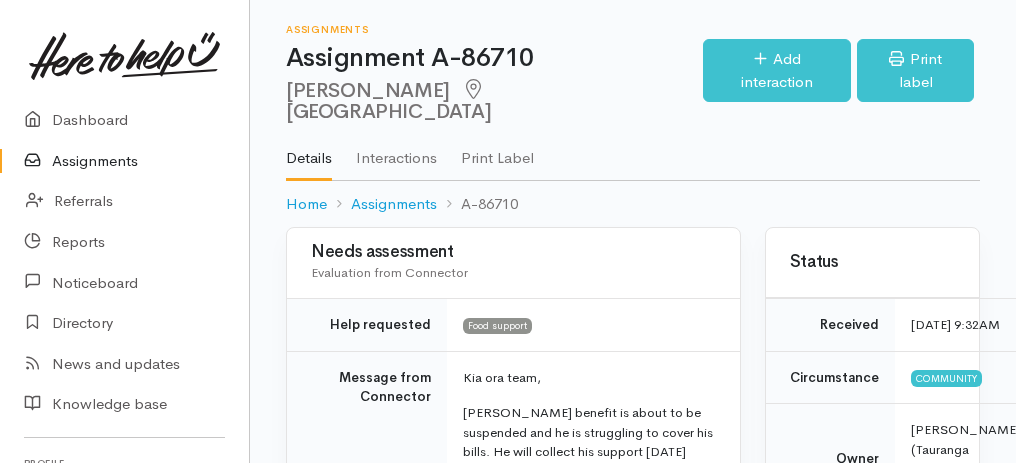 scroll, scrollTop: 0, scrollLeft: 0, axis: both 